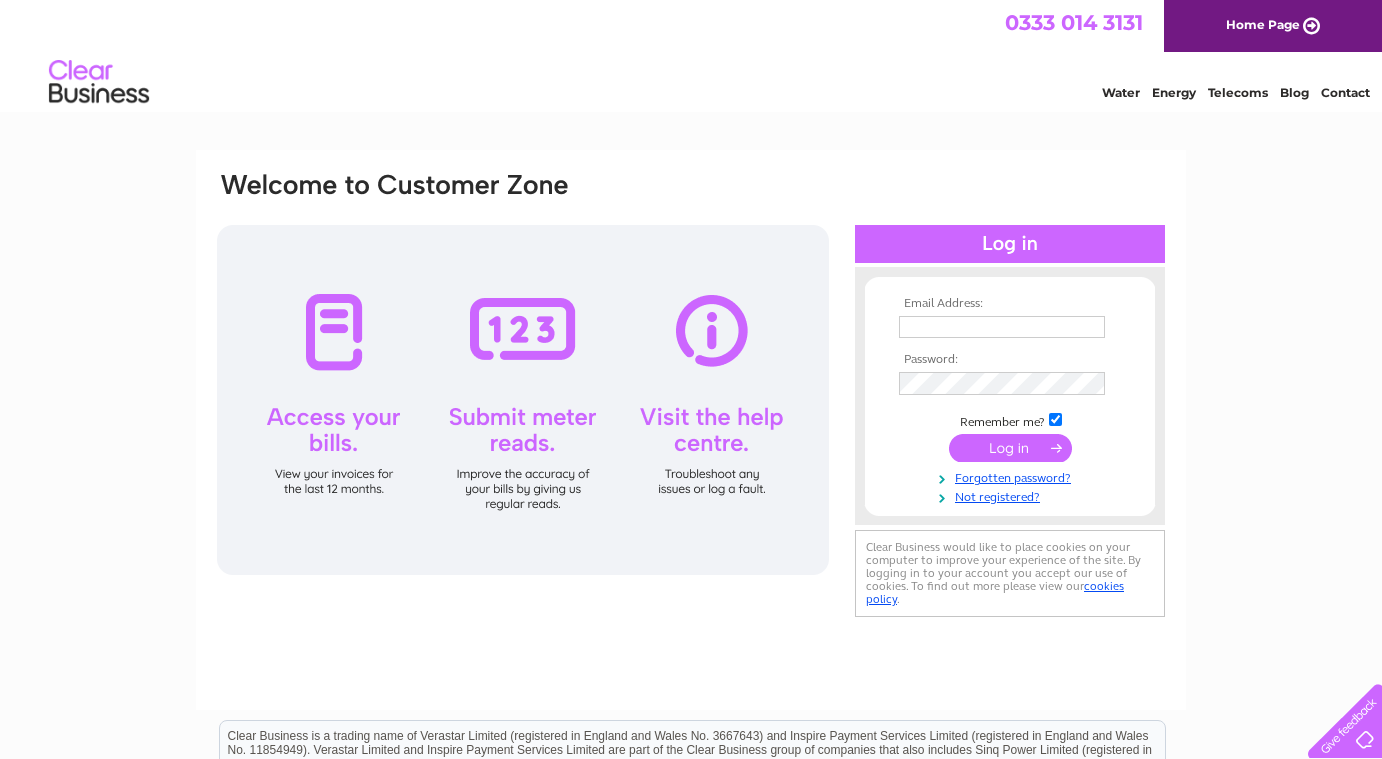 scroll, scrollTop: 0, scrollLeft: 0, axis: both 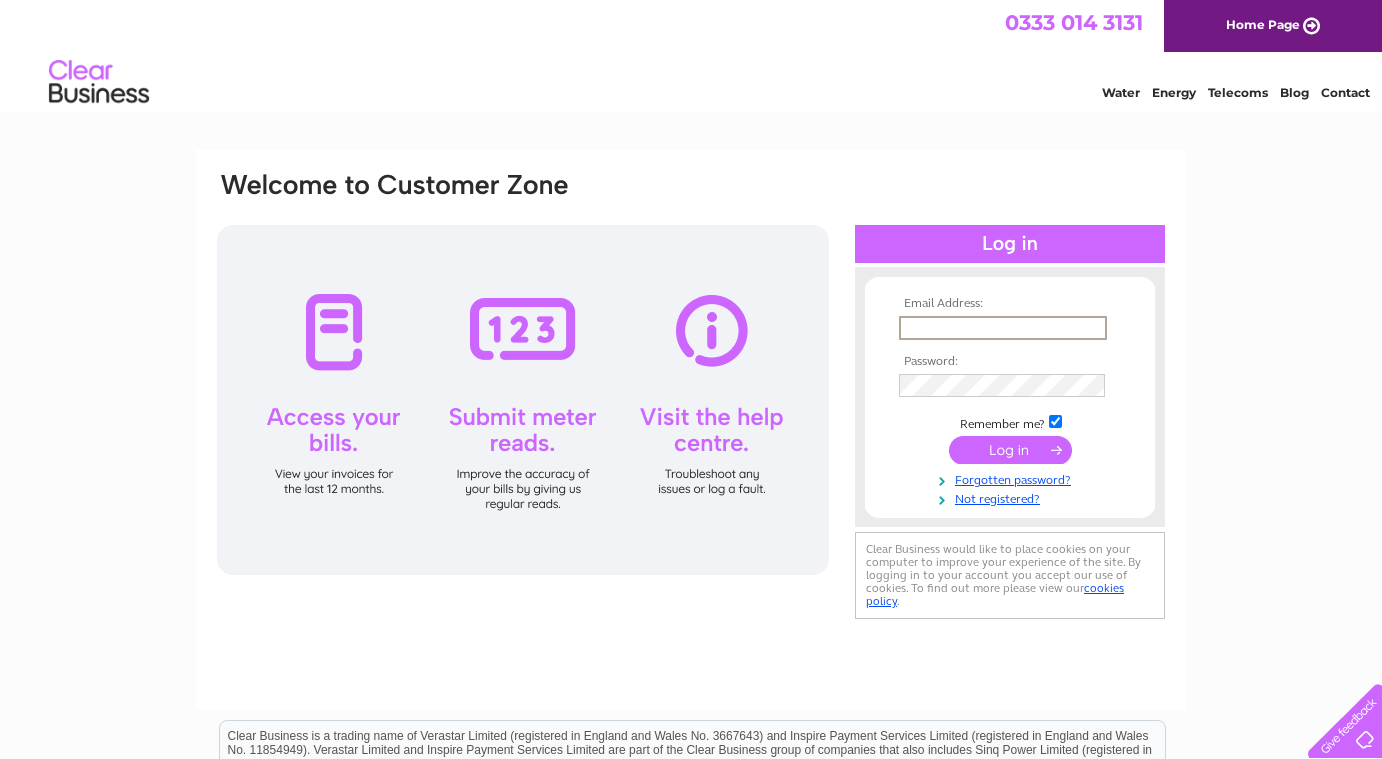 type on "[EMAIL]" 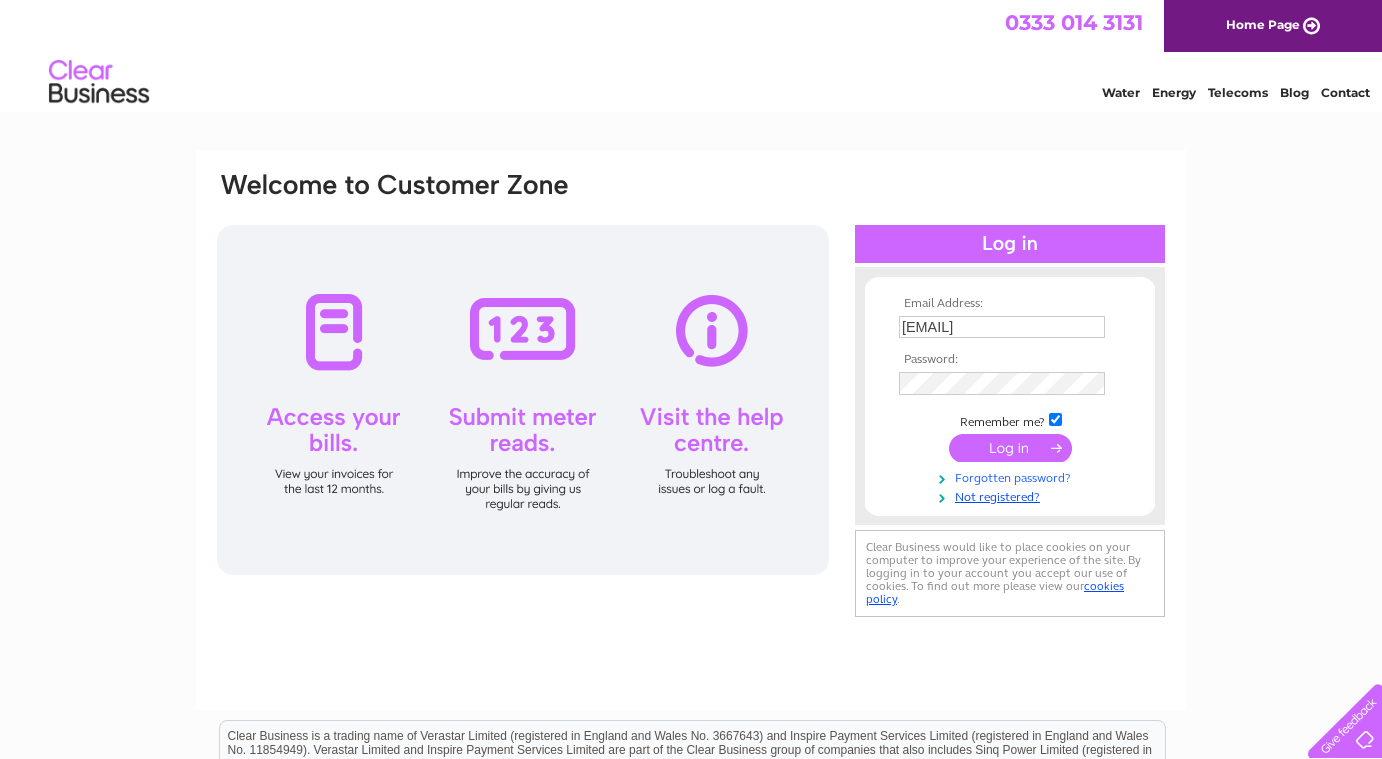 click on "Forgotten password?" at bounding box center [1012, 476] 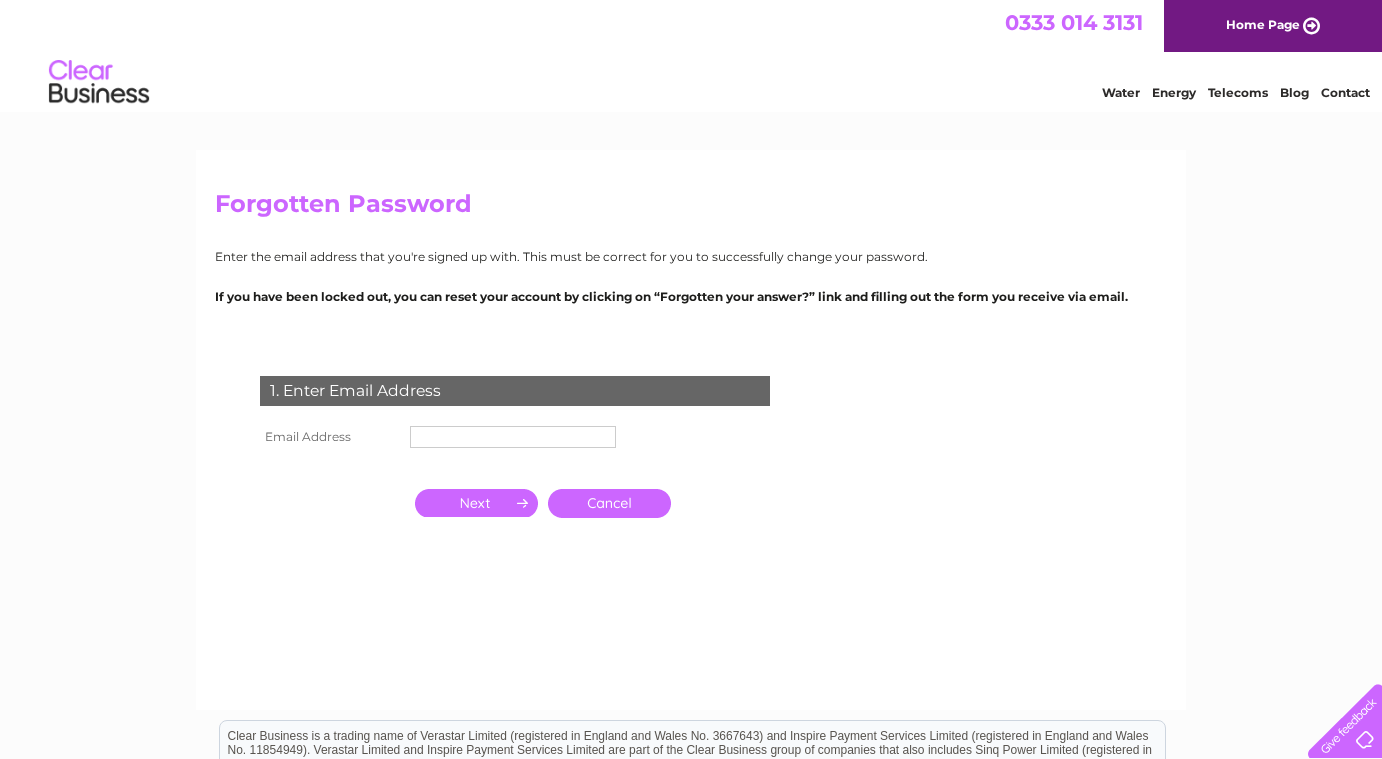 scroll, scrollTop: 0, scrollLeft: 0, axis: both 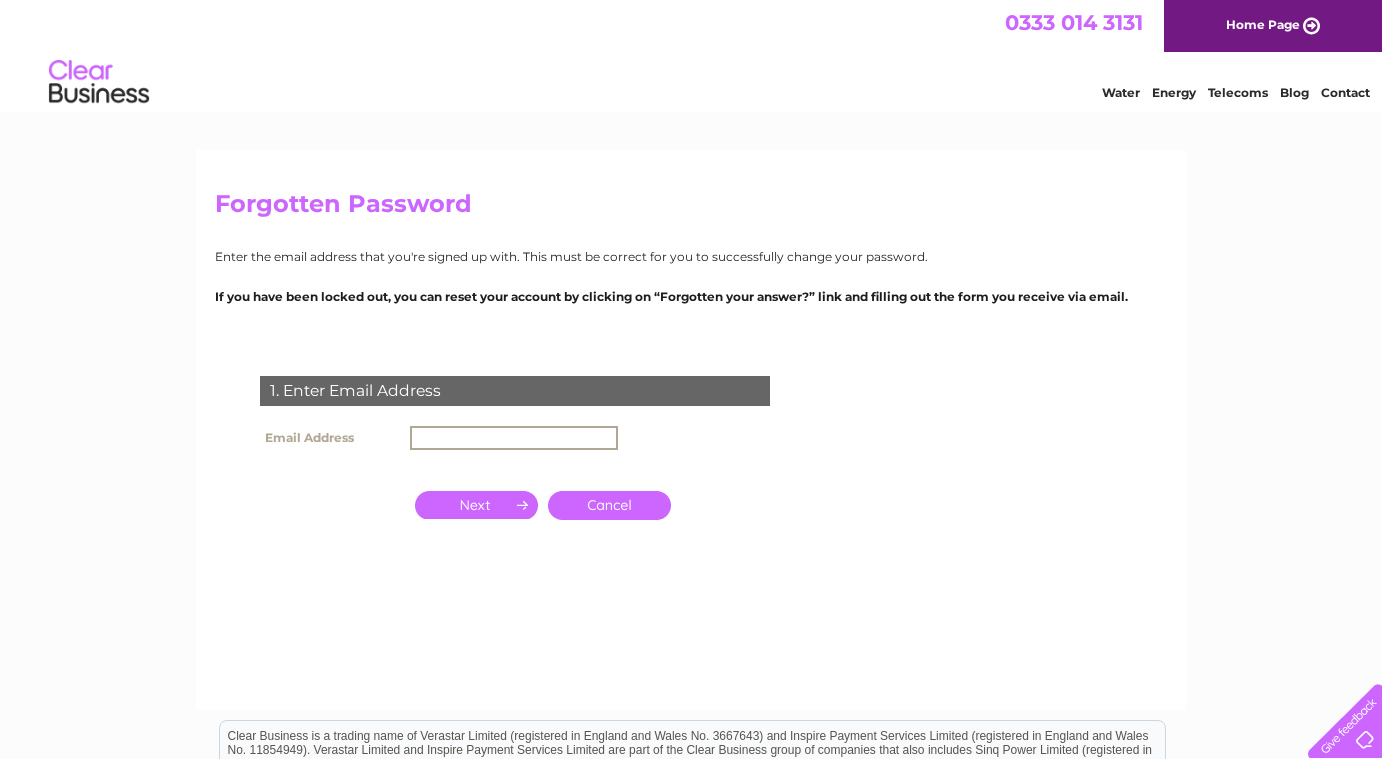click at bounding box center (514, 438) 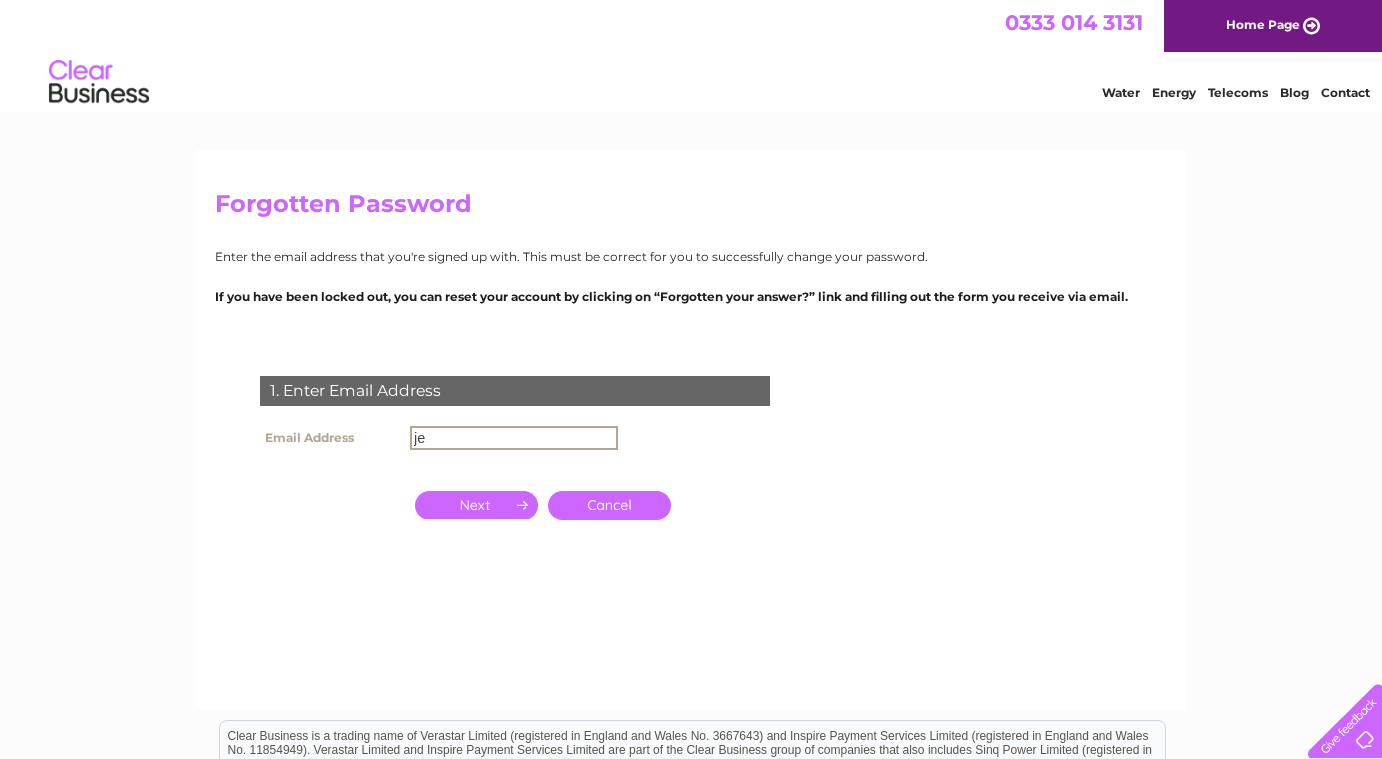 type on "jew" 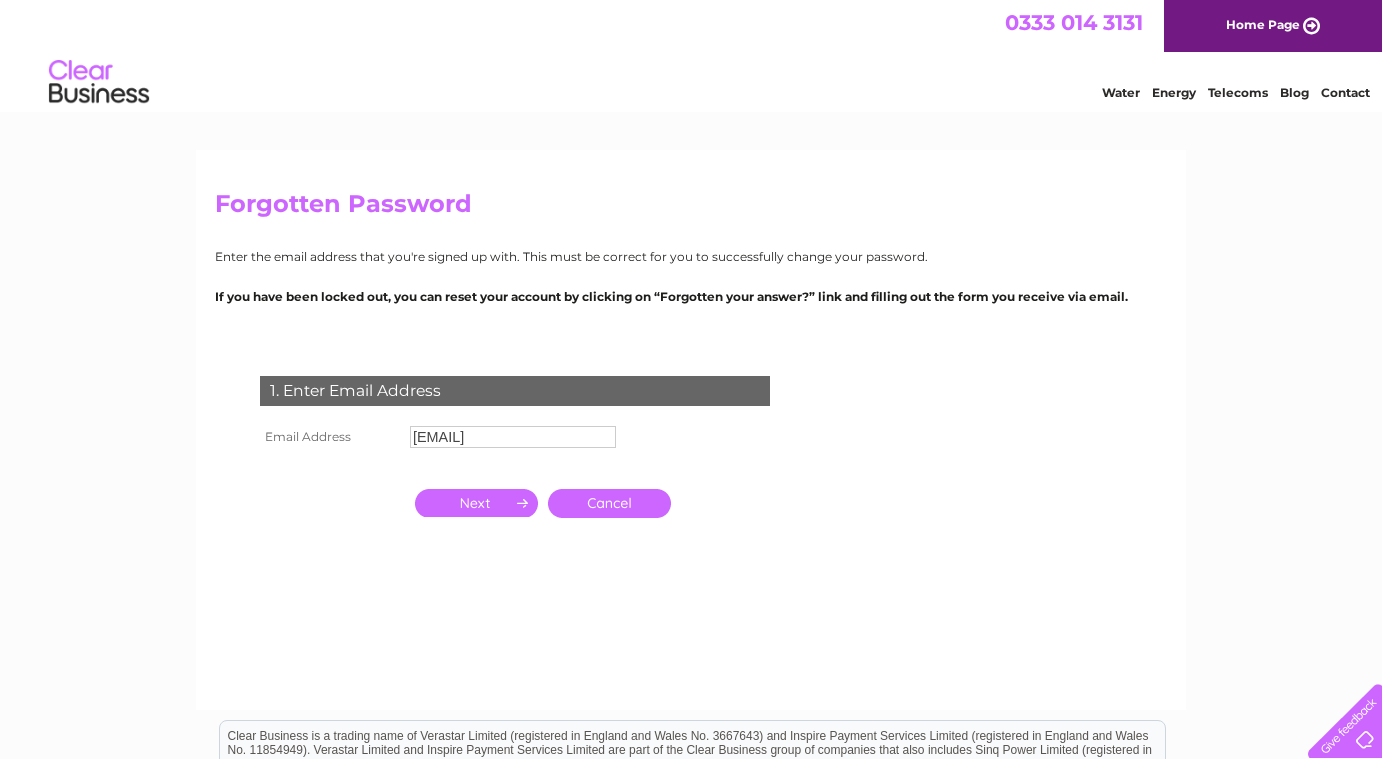 click at bounding box center (476, 503) 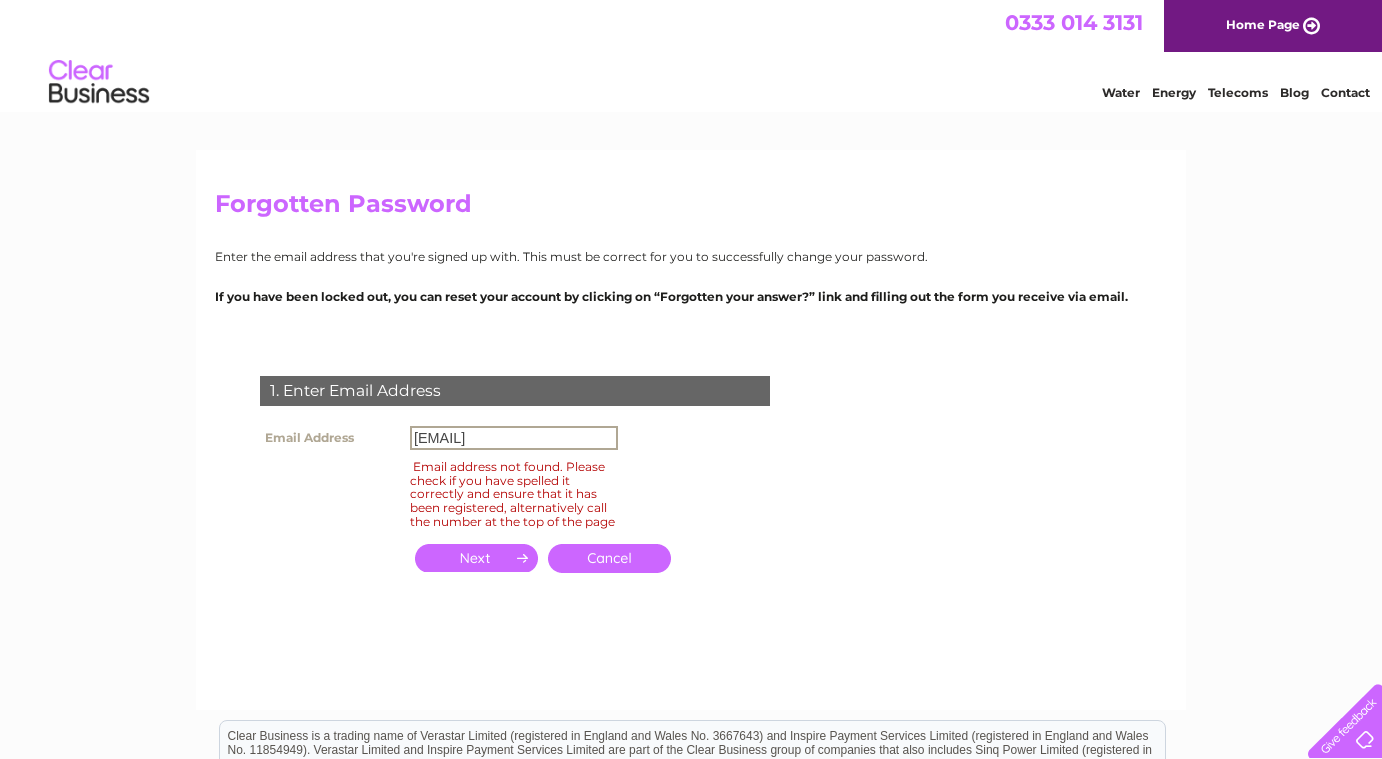 drag, startPoint x: 413, startPoint y: 437, endPoint x: 632, endPoint y: 445, distance: 219.14607 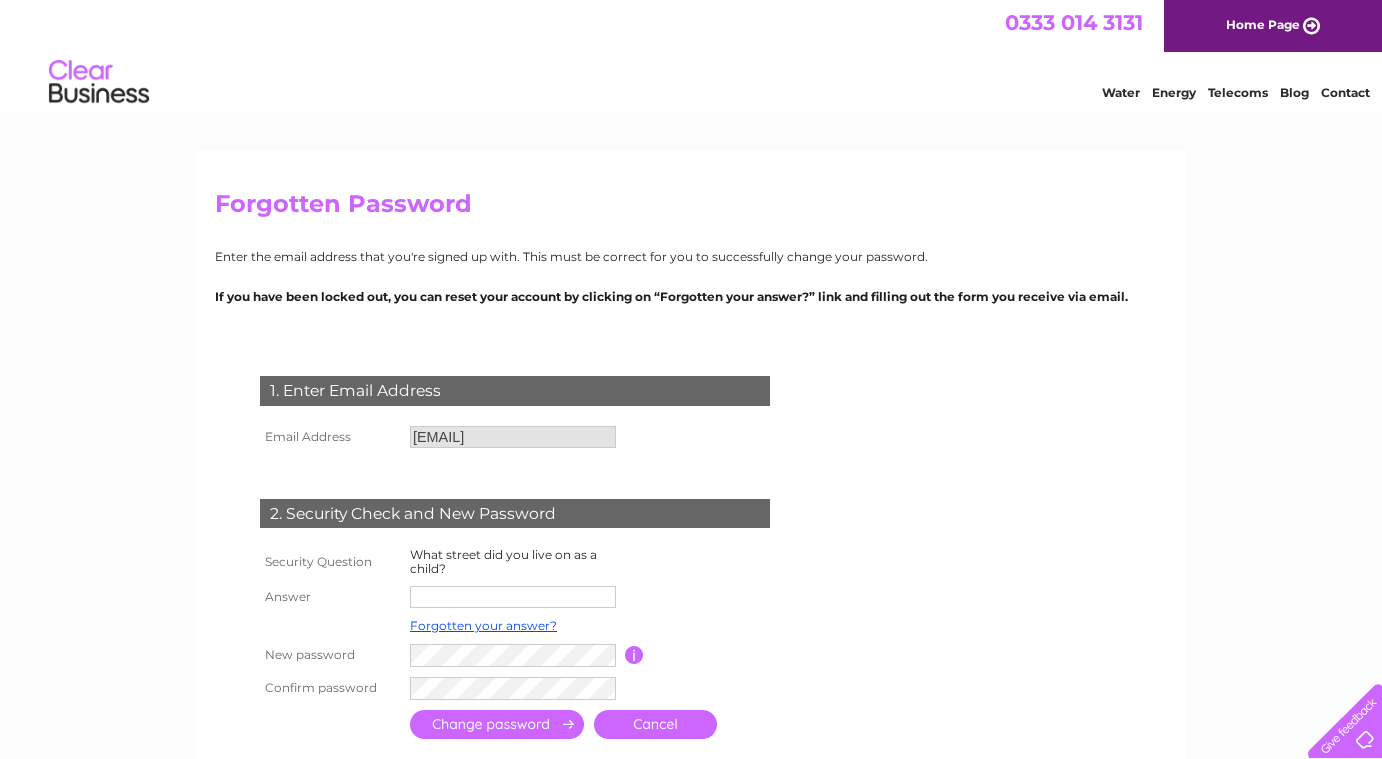 click at bounding box center [513, 597] 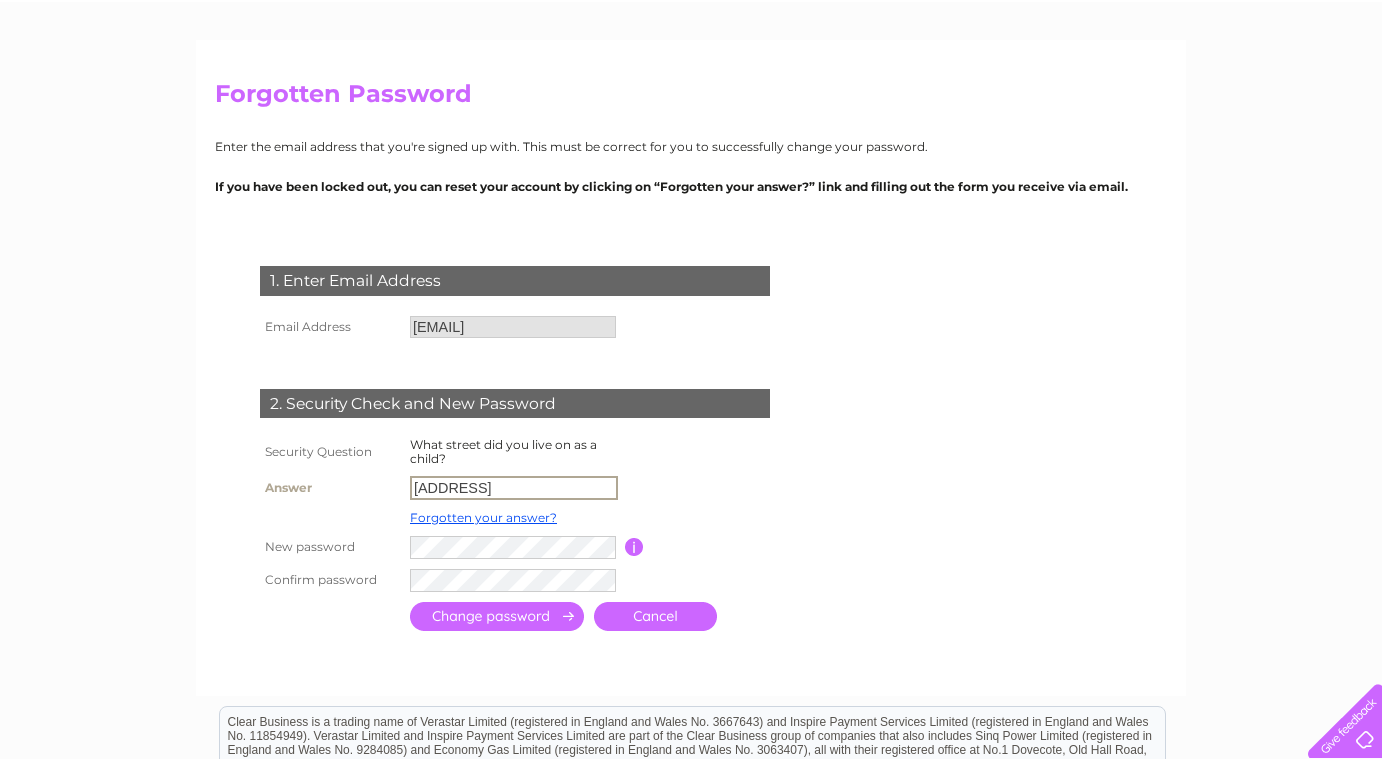 scroll, scrollTop: 111, scrollLeft: 0, axis: vertical 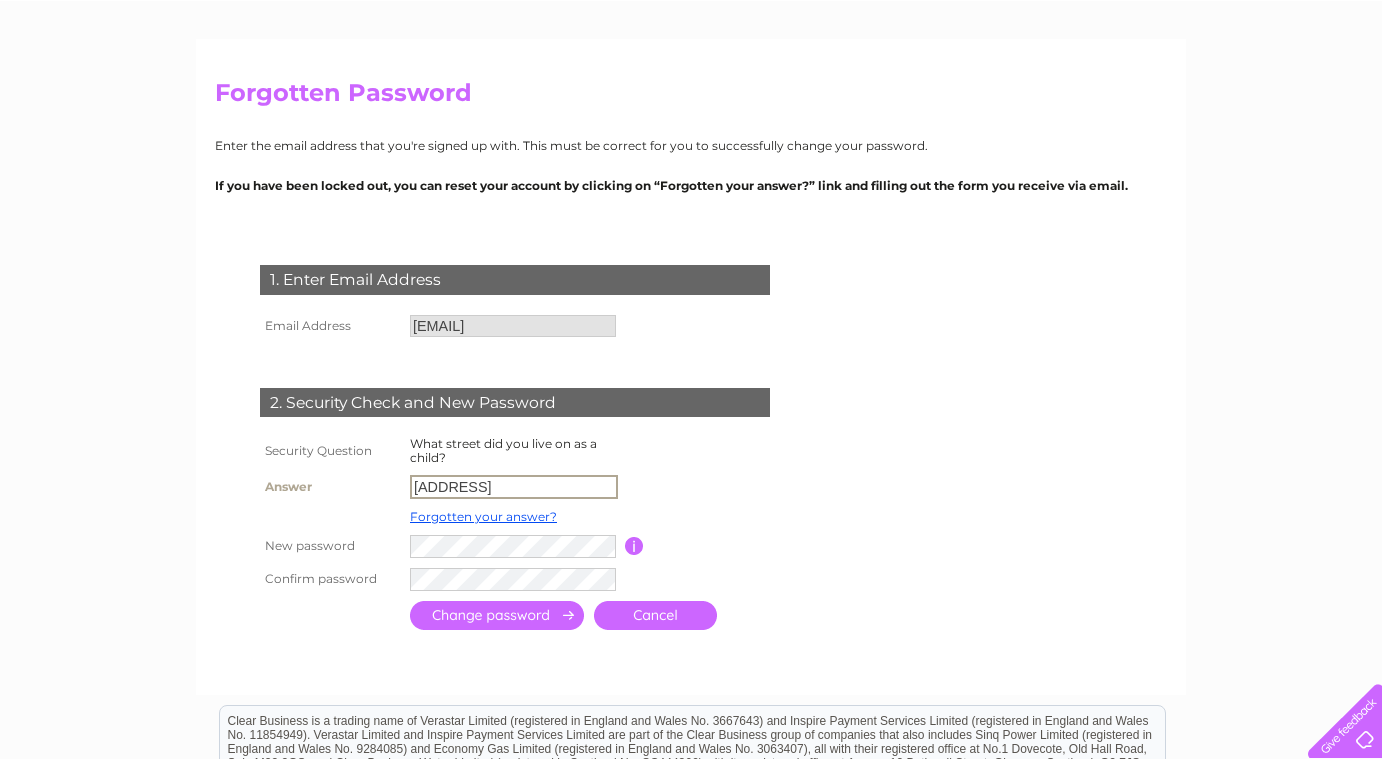 type on "Fifth Avenue" 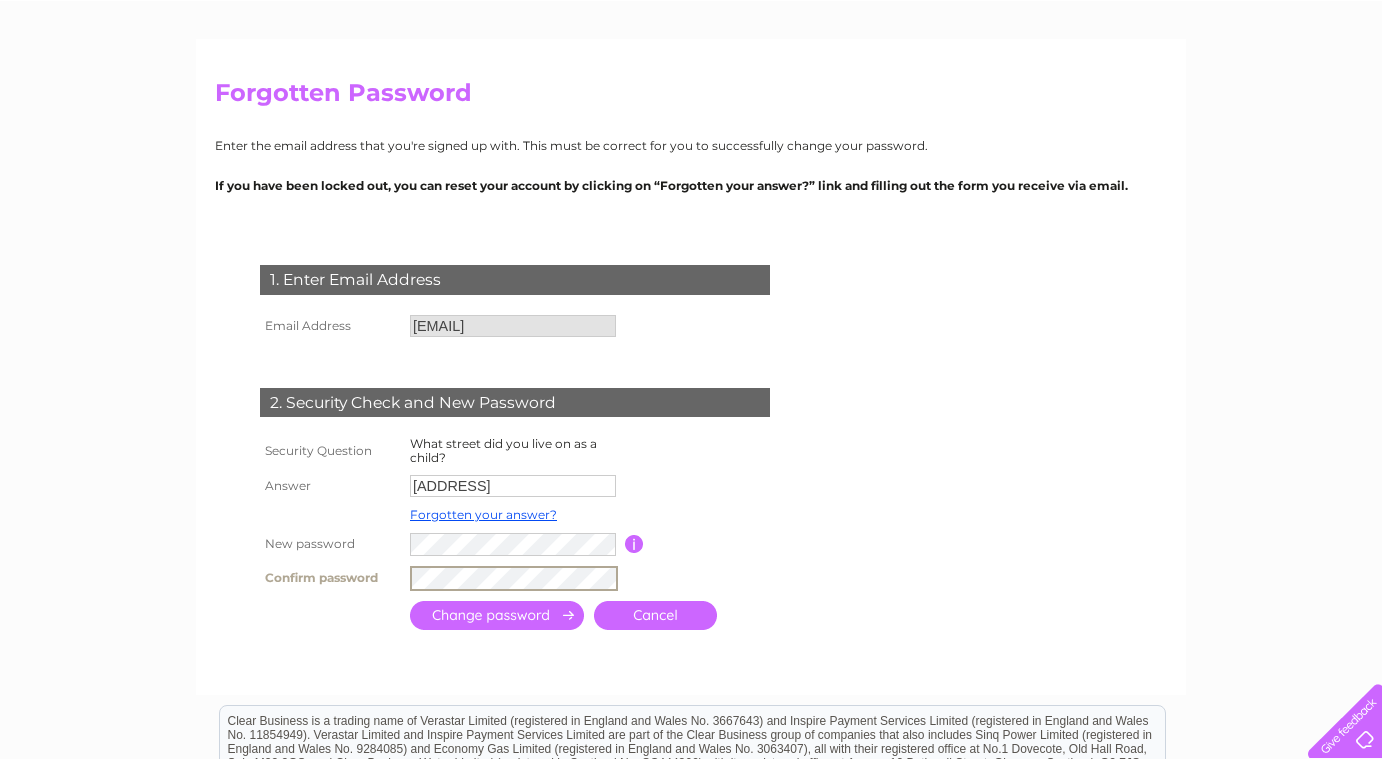click at bounding box center (497, 615) 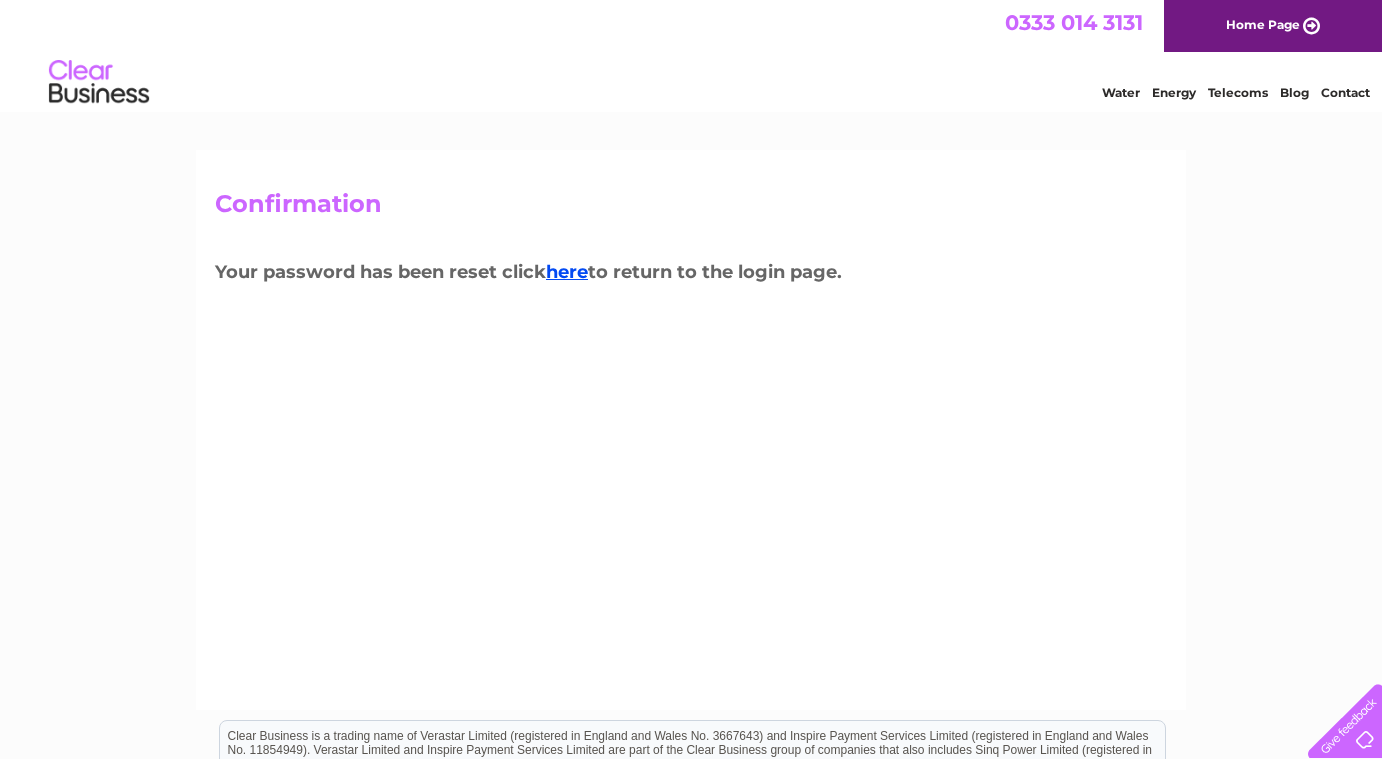 scroll, scrollTop: 0, scrollLeft: 0, axis: both 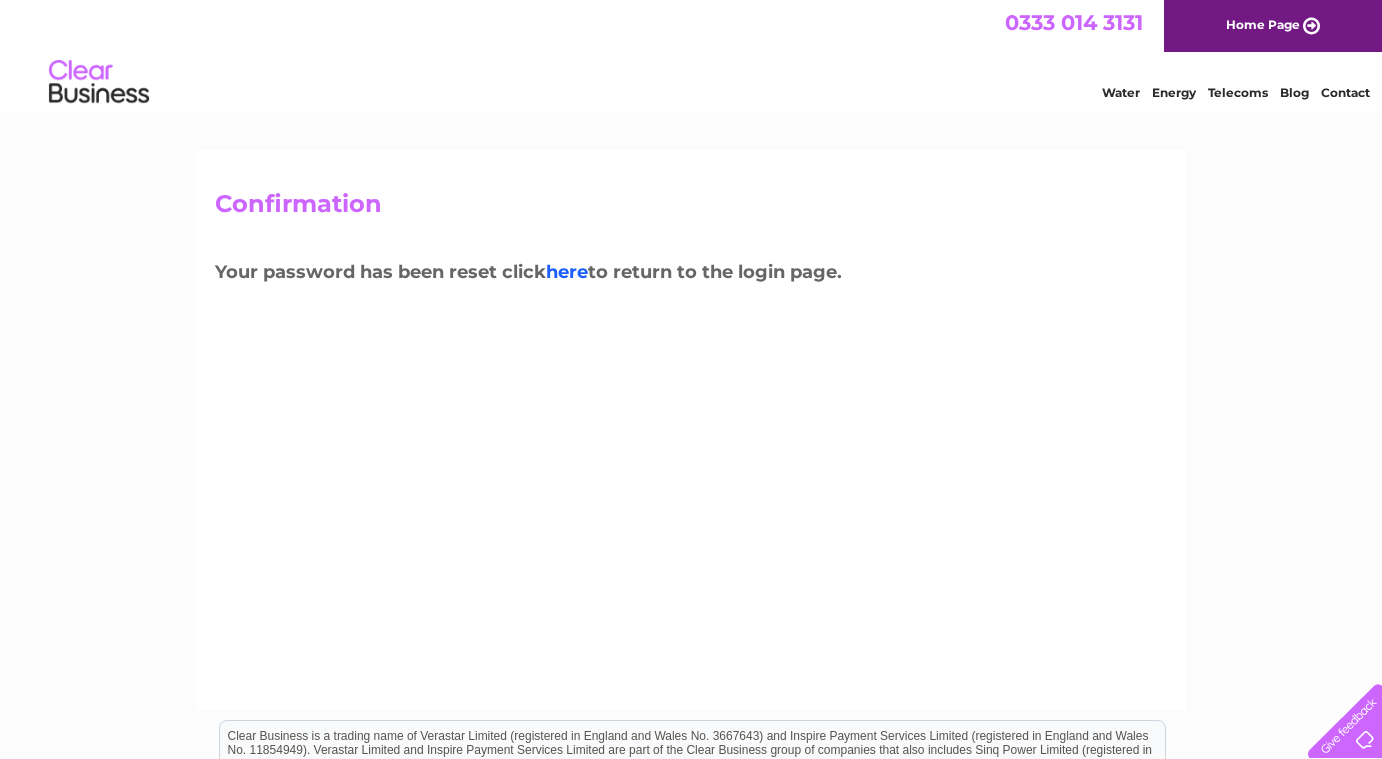 click on "here" at bounding box center (567, 272) 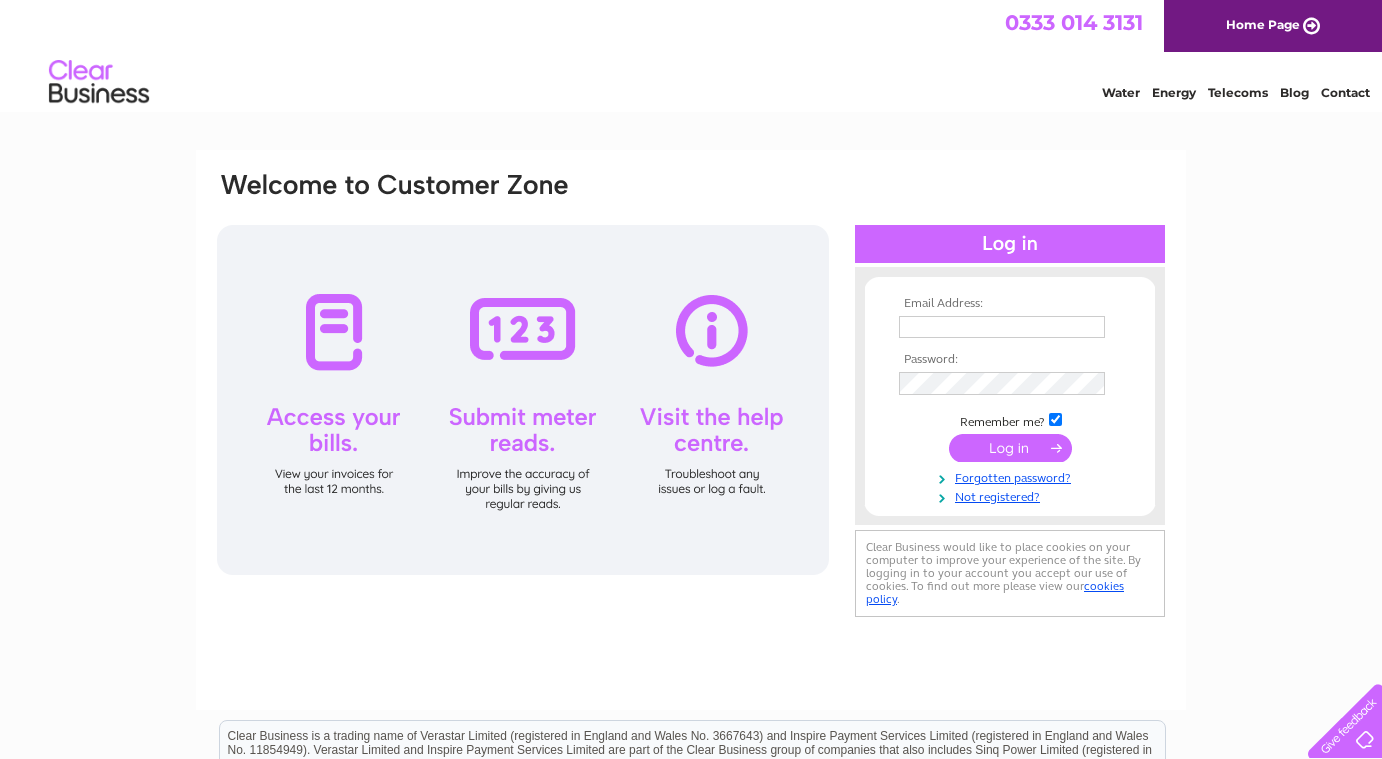 scroll, scrollTop: 0, scrollLeft: 0, axis: both 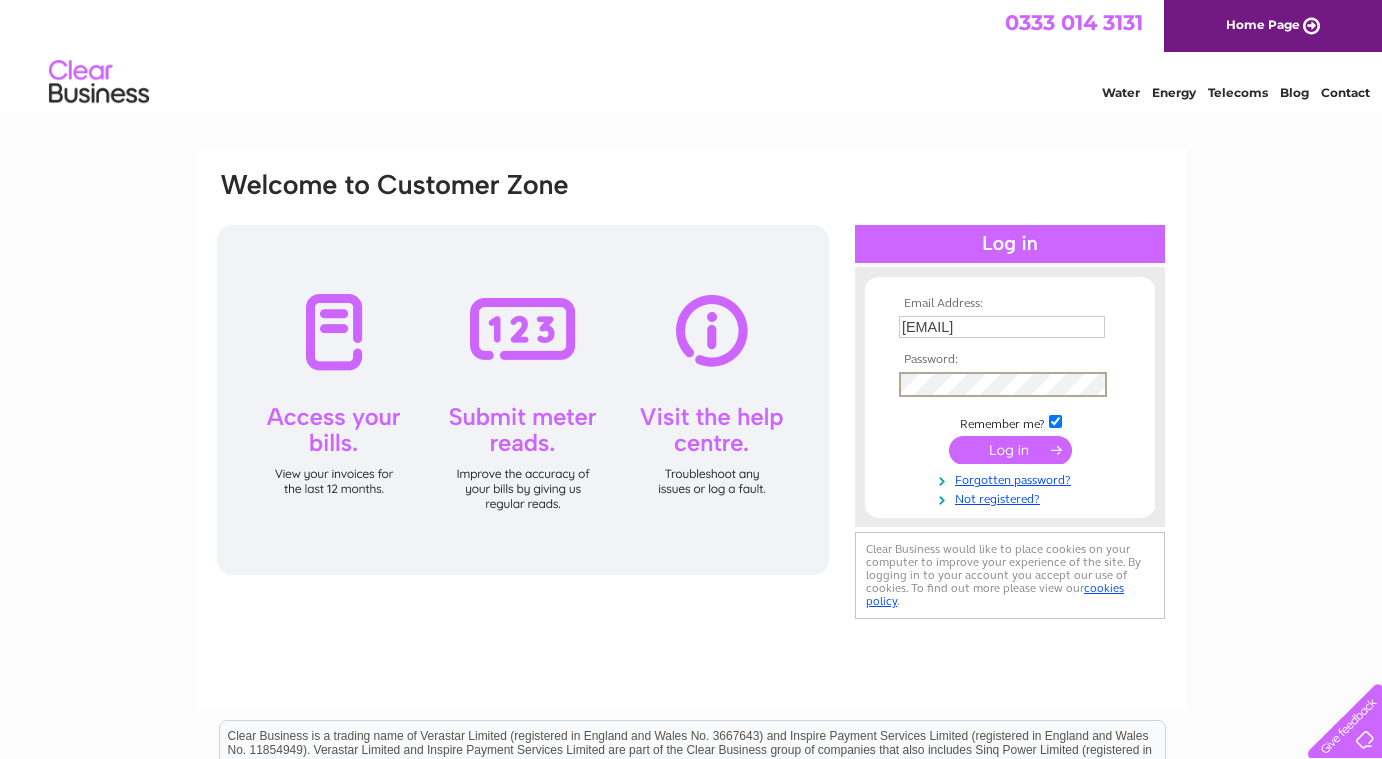 click at bounding box center [1010, 450] 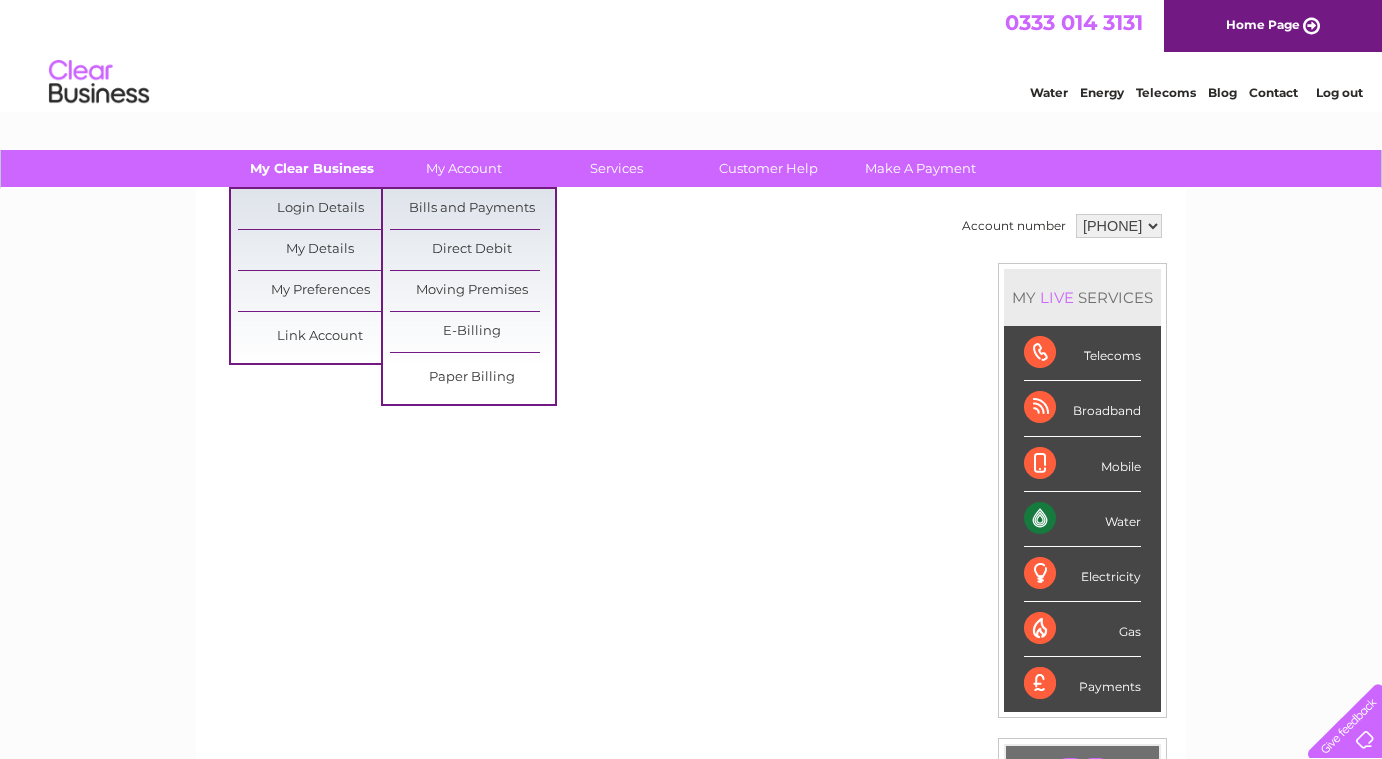 scroll, scrollTop: 0, scrollLeft: 0, axis: both 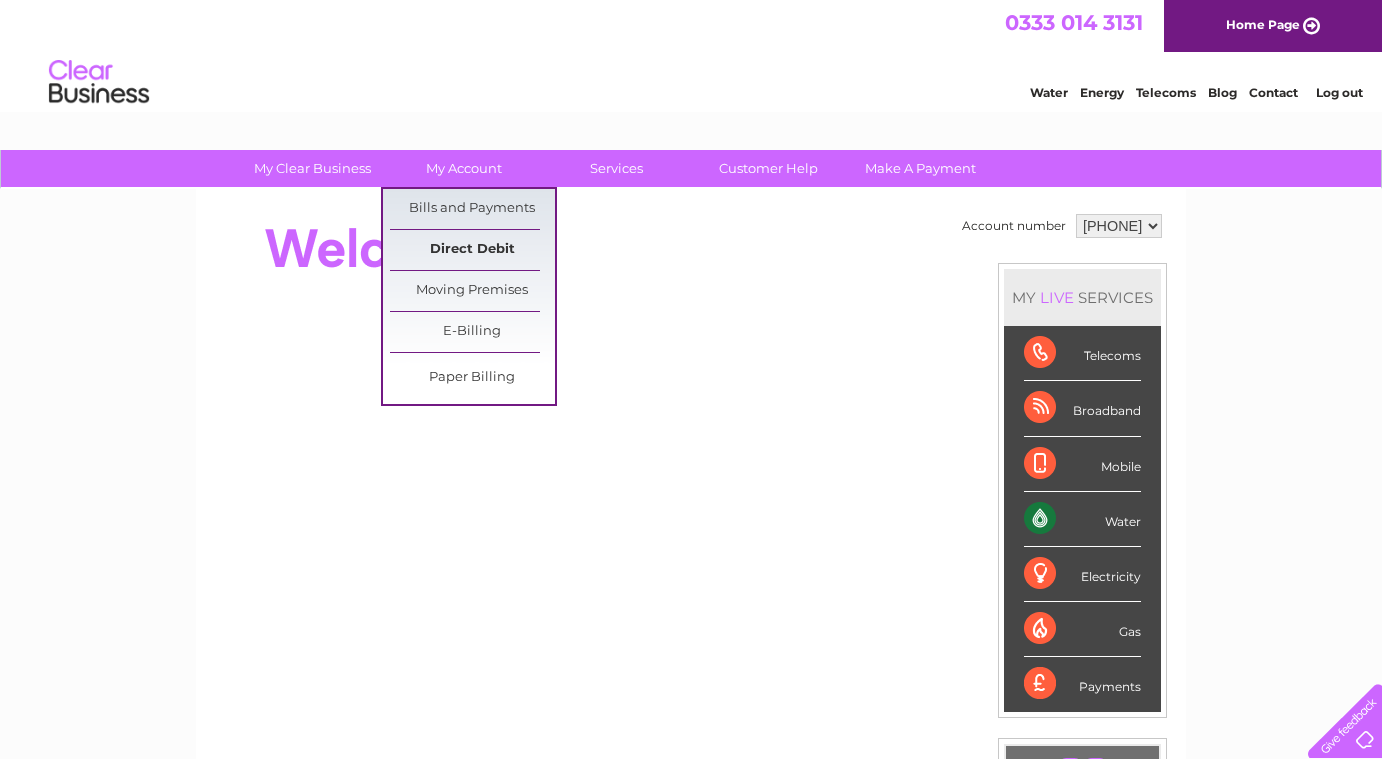 click on "Direct Debit" at bounding box center [472, 250] 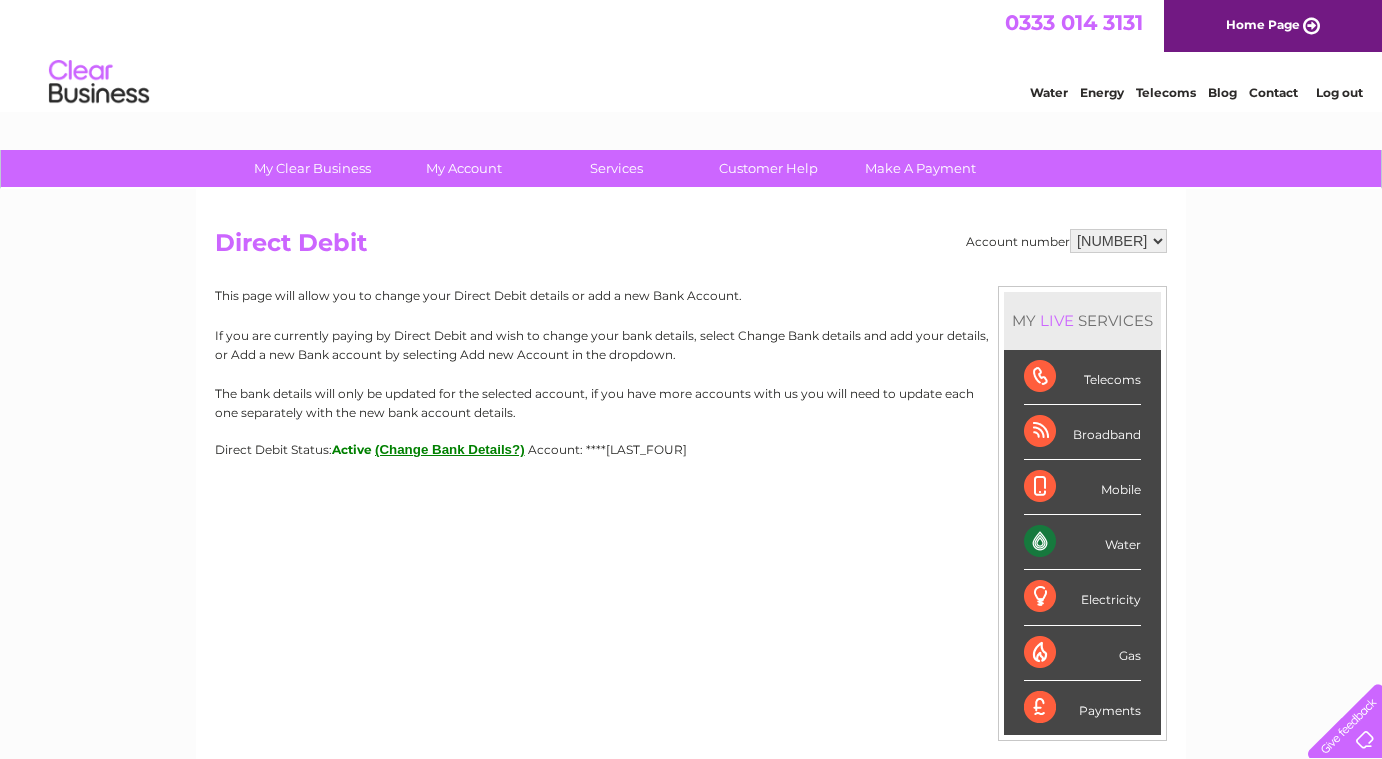 scroll, scrollTop: 0, scrollLeft: 0, axis: both 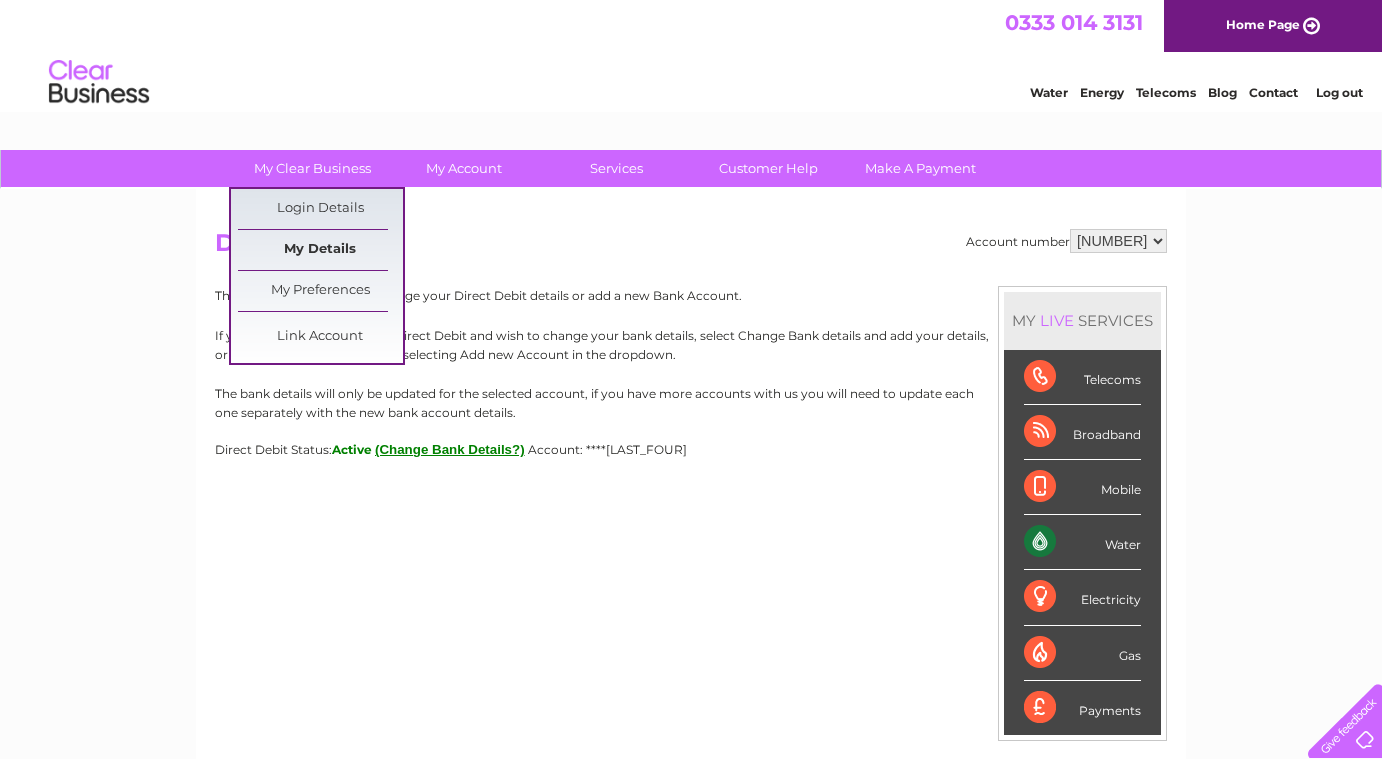 click on "My Details" at bounding box center (320, 250) 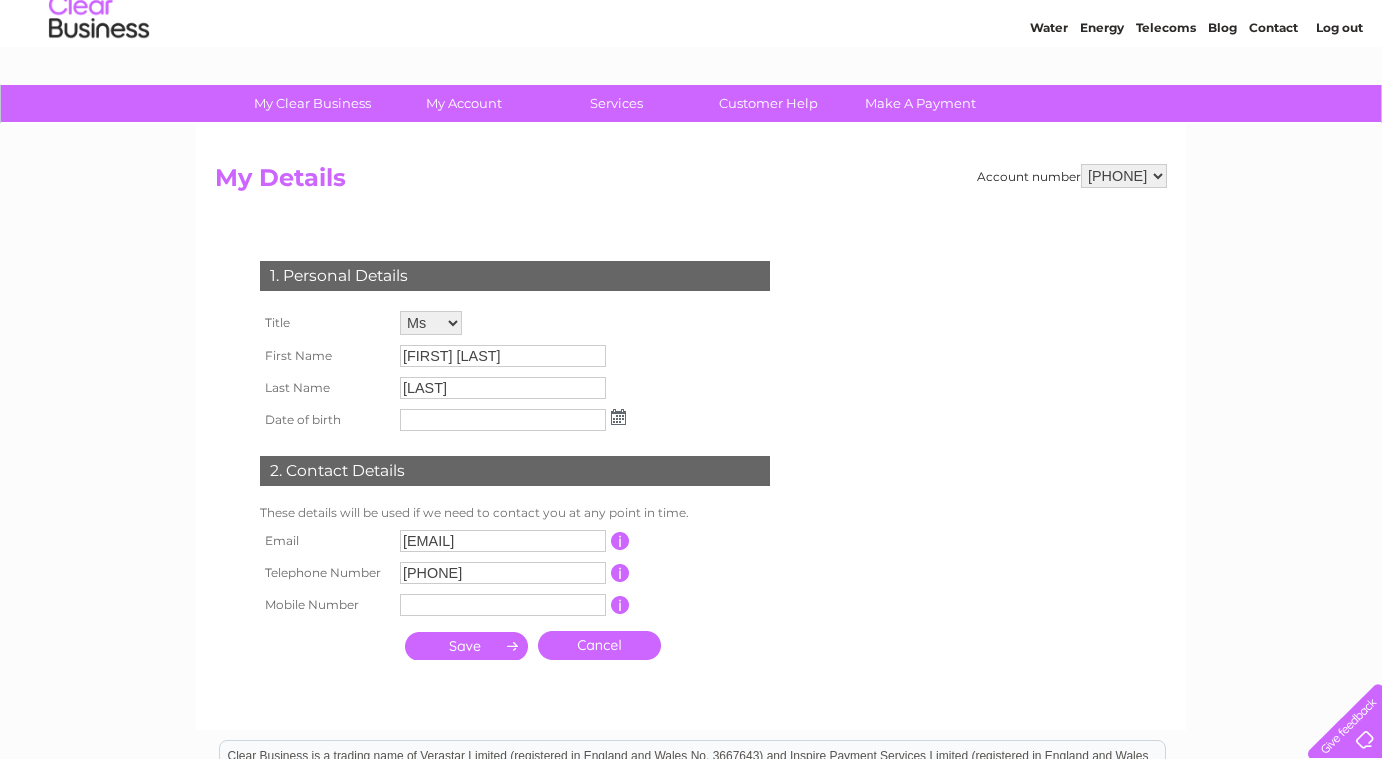 scroll, scrollTop: 65, scrollLeft: 0, axis: vertical 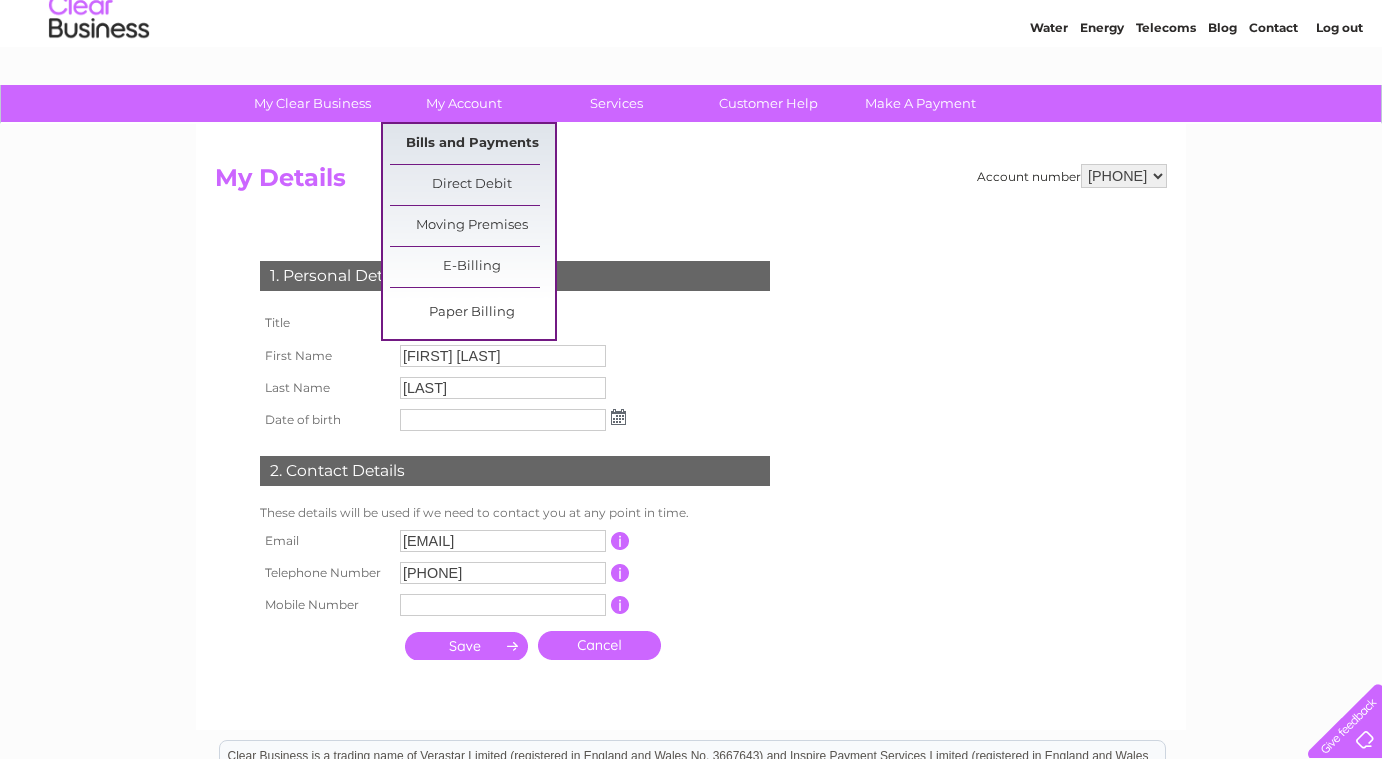 click on "Bills and Payments" at bounding box center [472, 144] 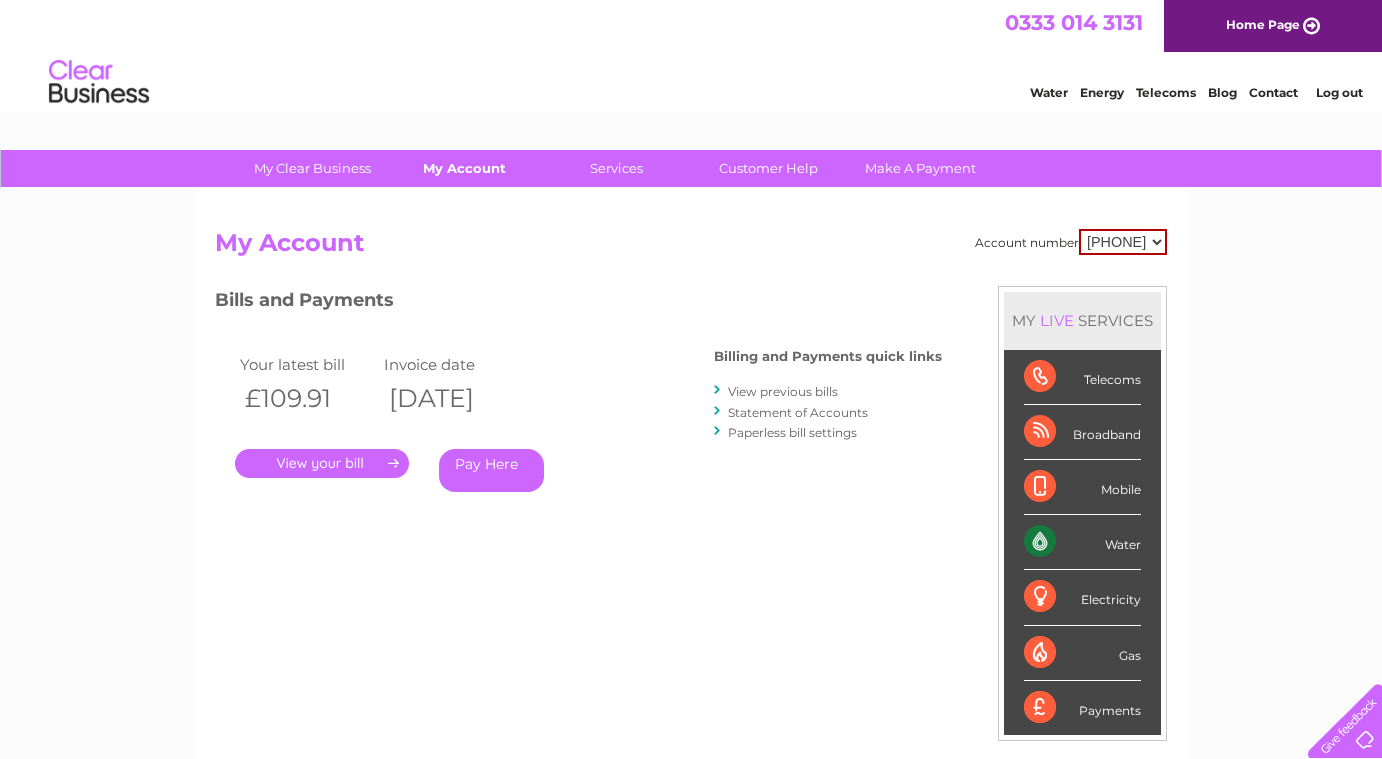 scroll, scrollTop: 0, scrollLeft: 0, axis: both 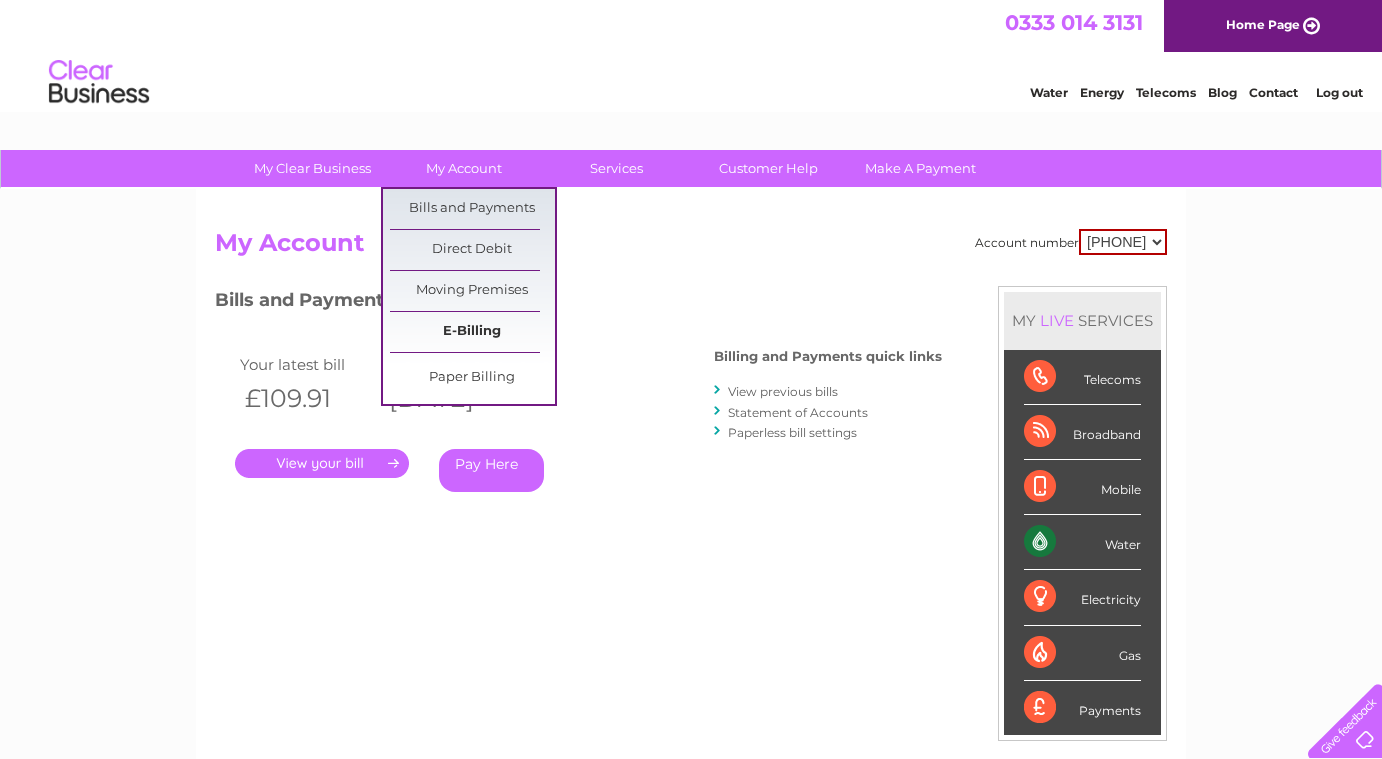click on "E-Billing" at bounding box center [472, 332] 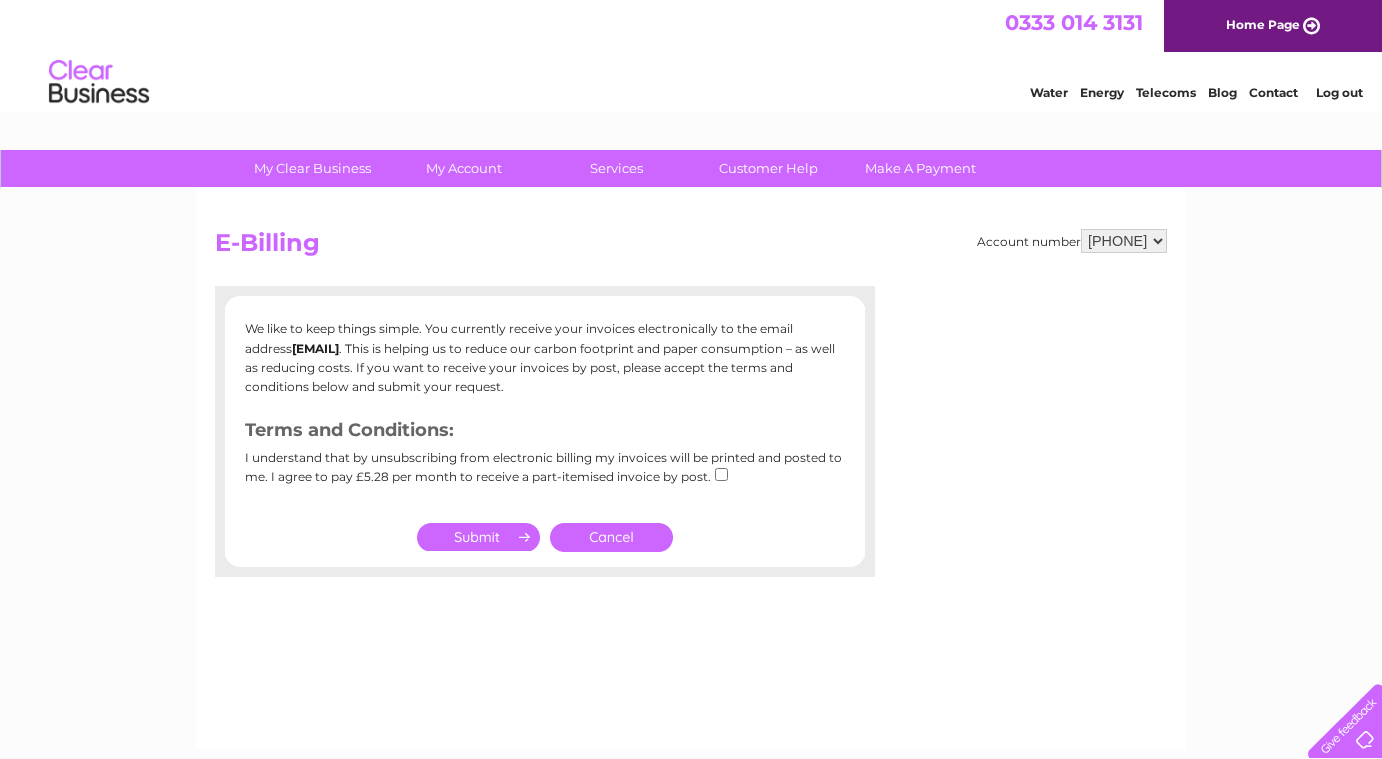 scroll, scrollTop: 0, scrollLeft: 0, axis: both 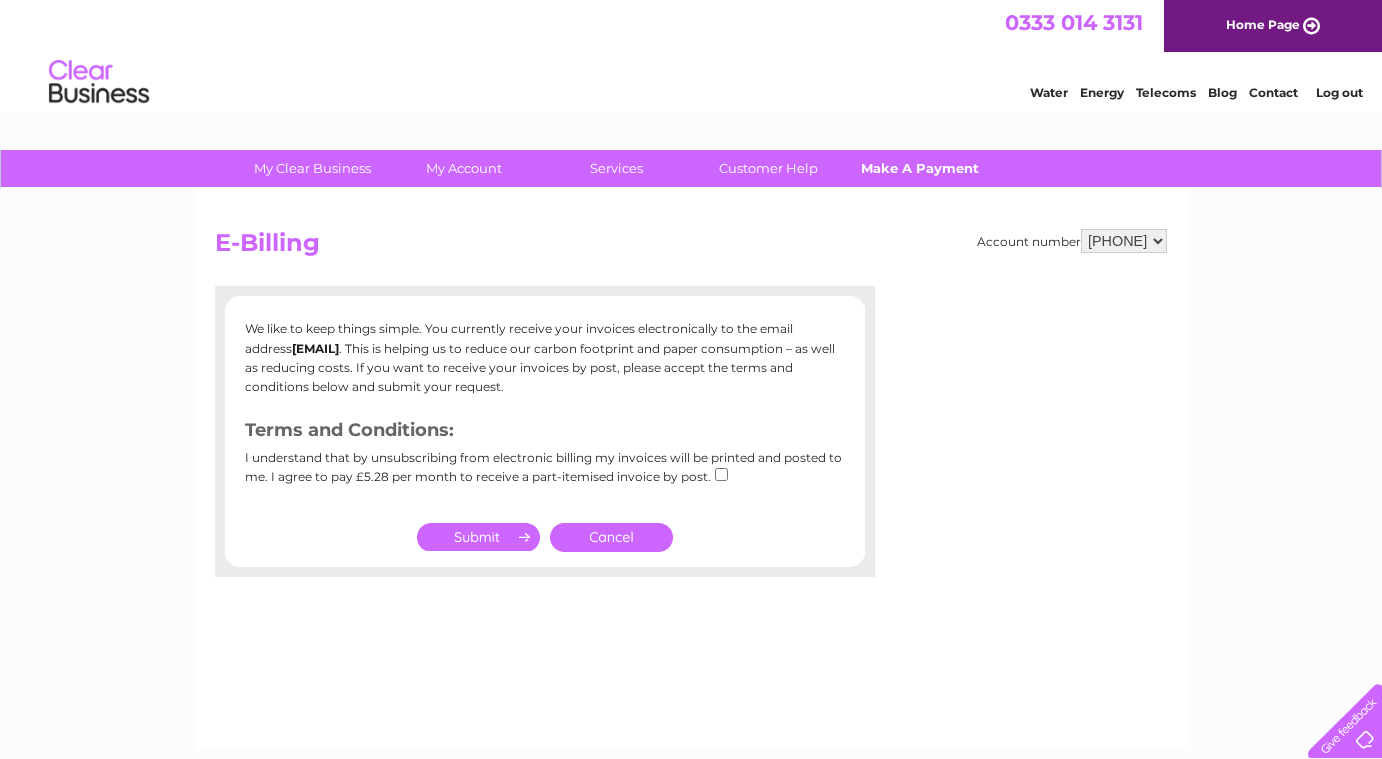 click on "Make A Payment" at bounding box center [920, 168] 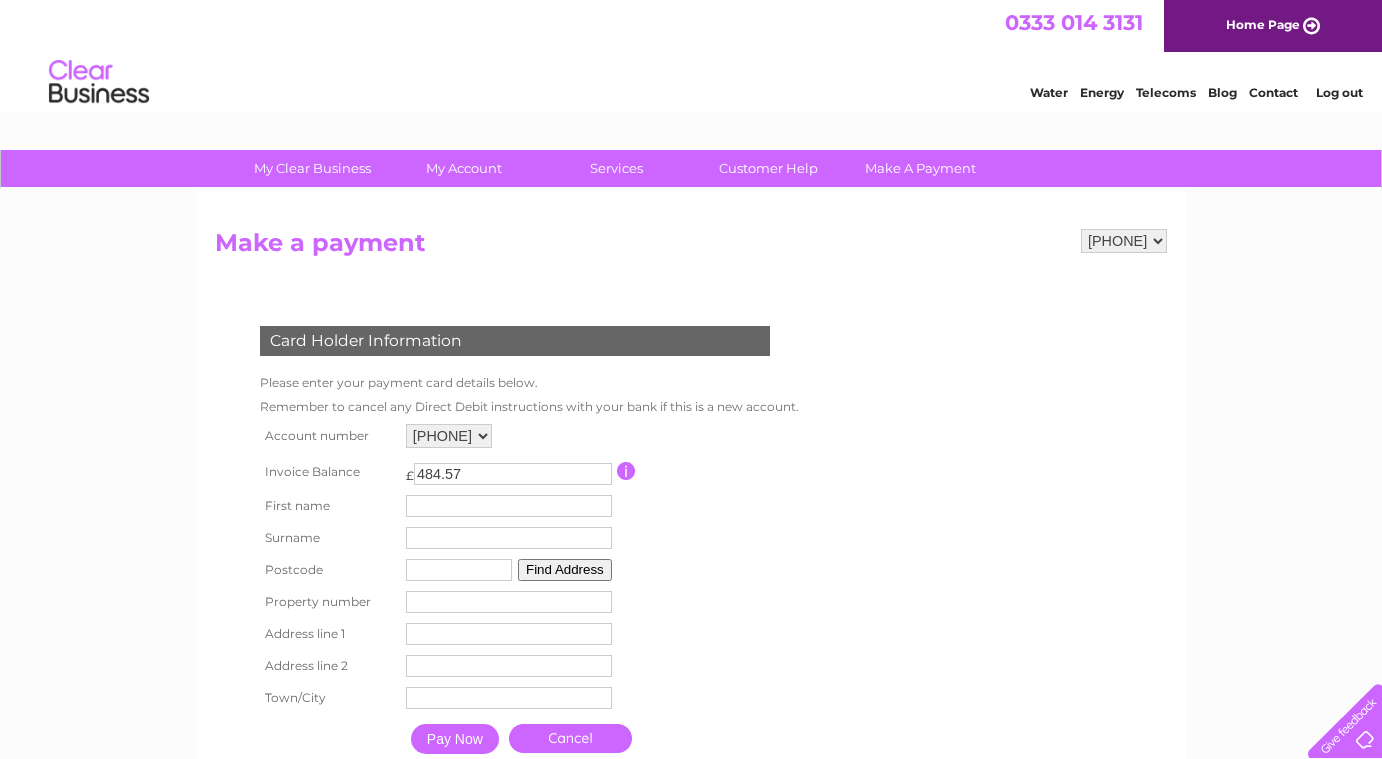 scroll, scrollTop: 0, scrollLeft: 0, axis: both 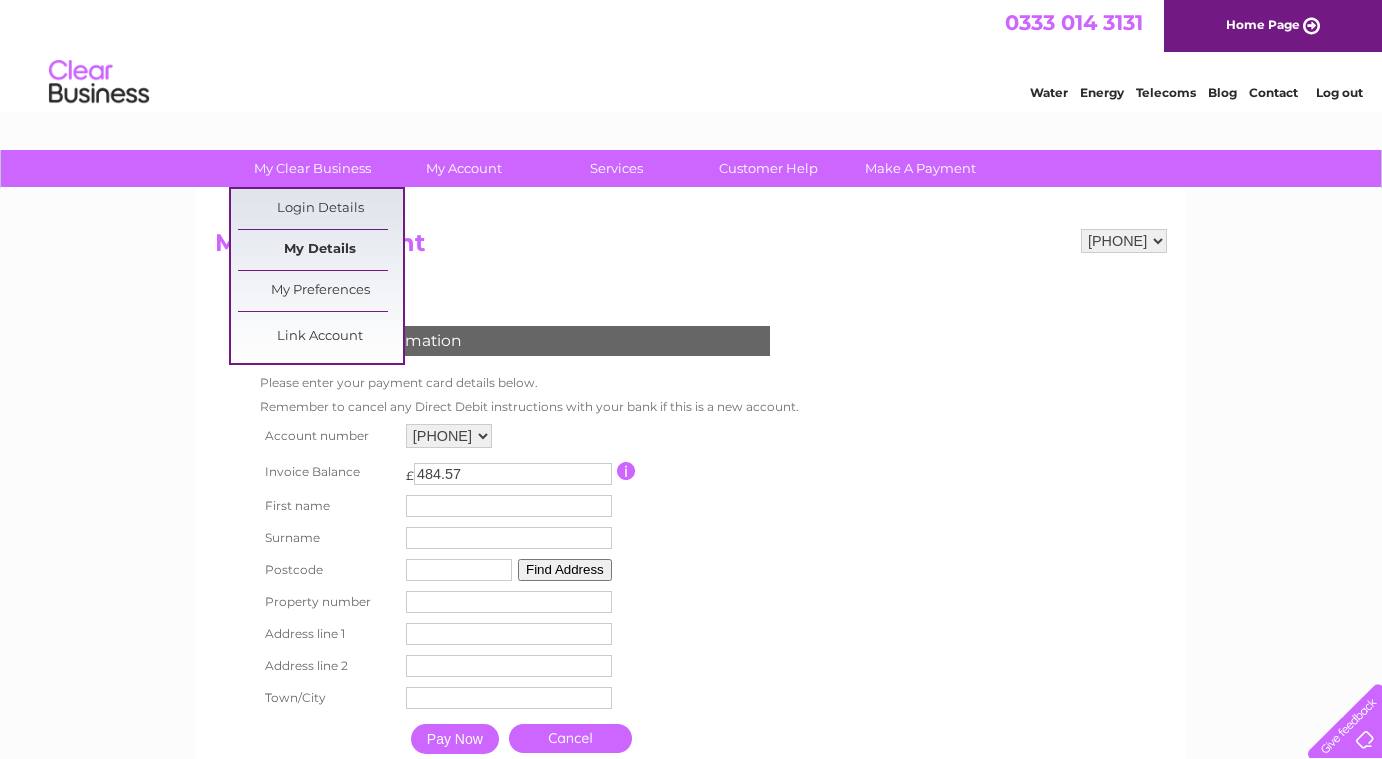 click on "My Details" at bounding box center (320, 250) 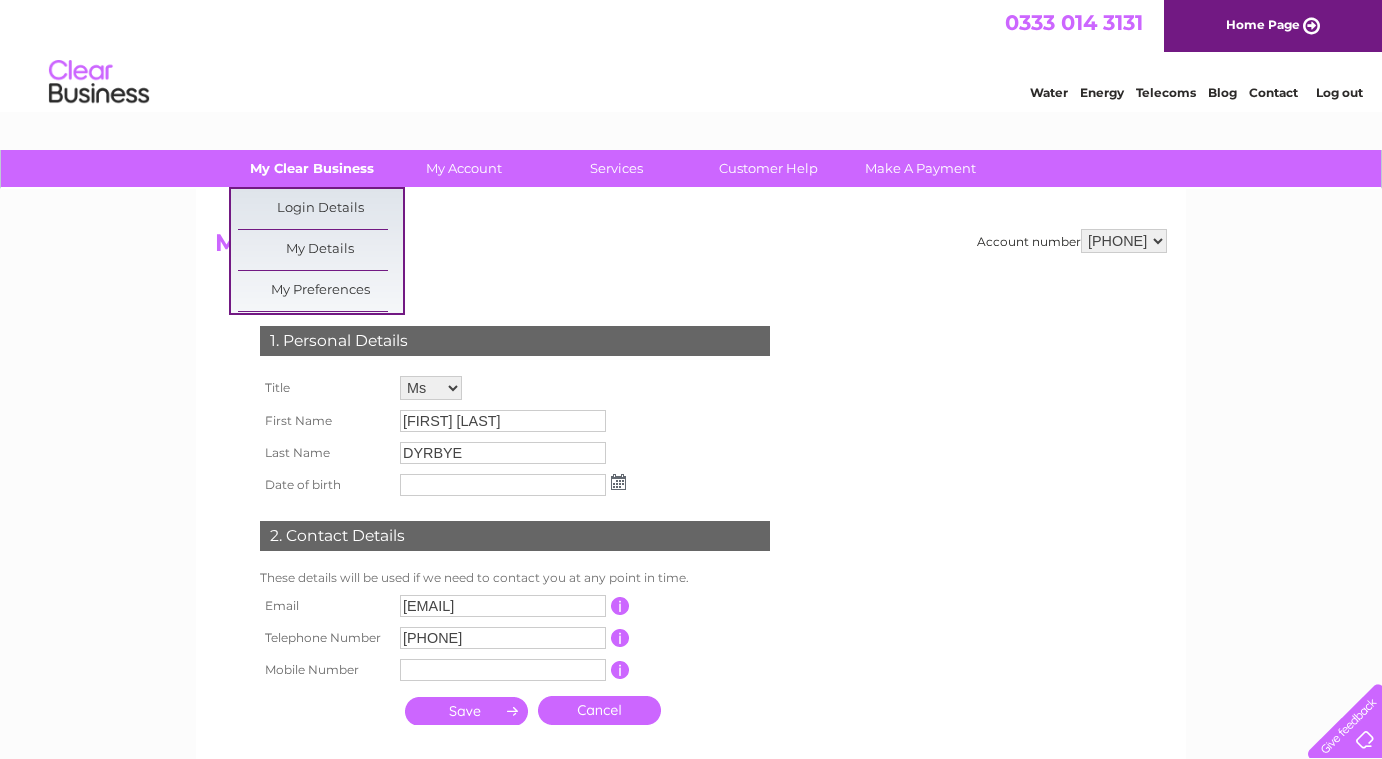 scroll, scrollTop: 0, scrollLeft: 0, axis: both 